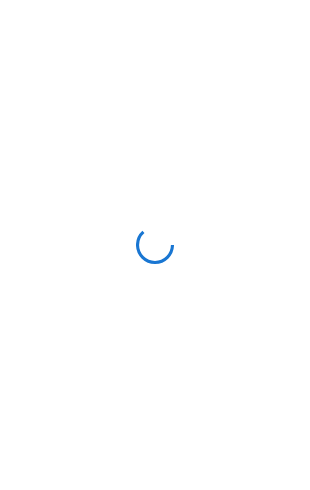scroll, scrollTop: 0, scrollLeft: 0, axis: both 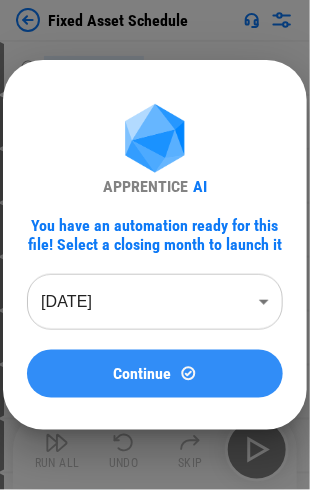 click on "Continue" at bounding box center [143, 374] 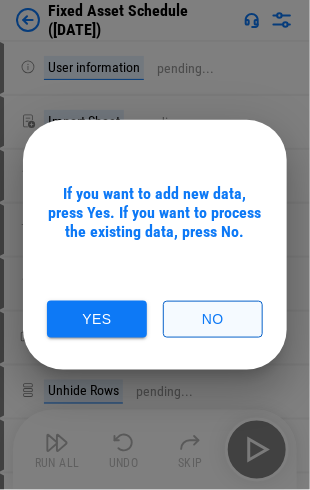 click on "No" at bounding box center [213, 319] 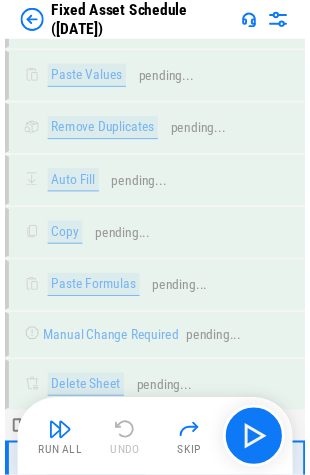 scroll, scrollTop: 3136, scrollLeft: 0, axis: vertical 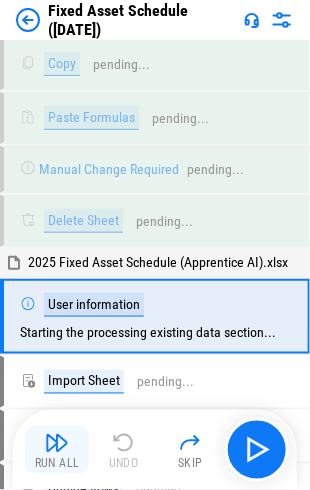 click at bounding box center (57, 443) 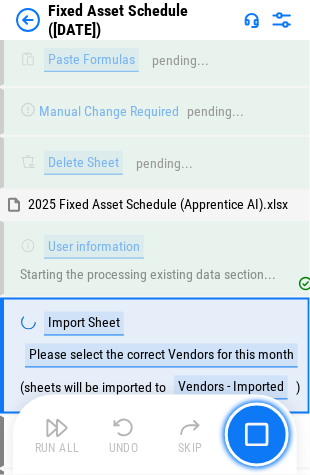 scroll, scrollTop: 3248, scrollLeft: 0, axis: vertical 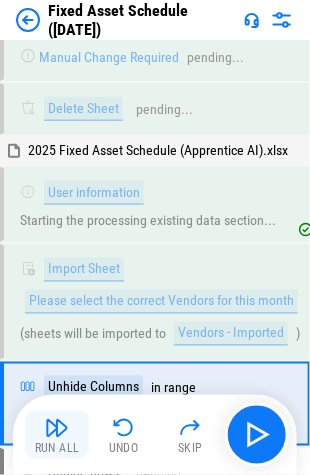 click on "Run All" at bounding box center [57, 449] 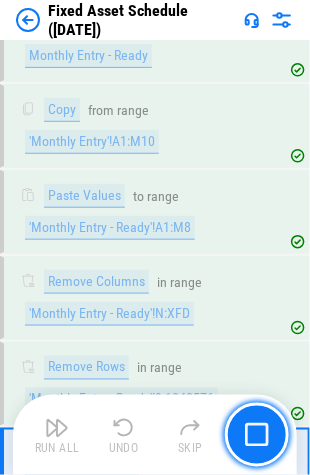 scroll, scrollTop: 5526, scrollLeft: 0, axis: vertical 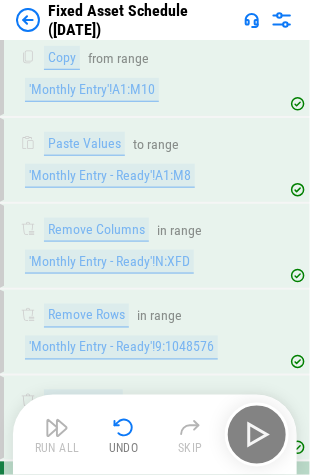 click at bounding box center [28, 20] 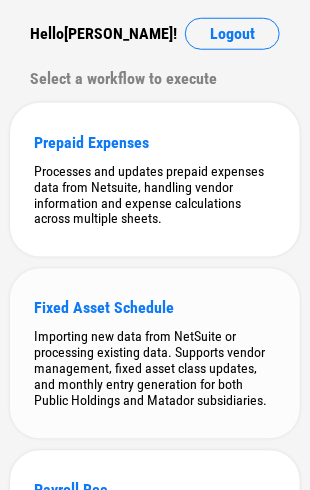 scroll, scrollTop: 163, scrollLeft: 0, axis: vertical 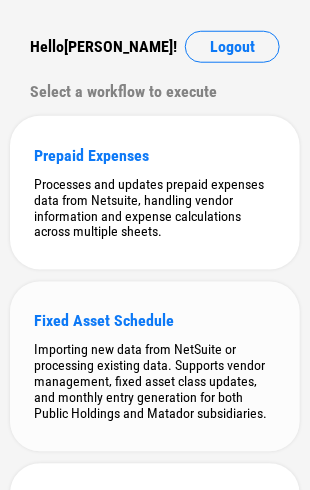click on "Importing new data from NetSuite or processing existing data. Supports vendor management, fixed asset class updates, and monthly entry generation for both Public Holdings and Matador subsidiaries." at bounding box center [155, 382] 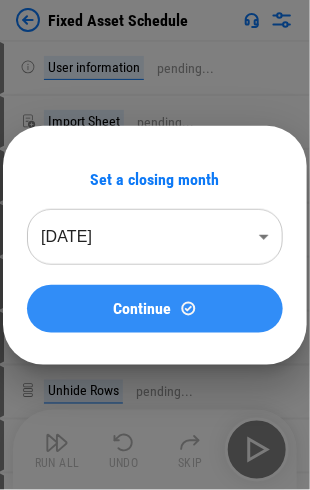 click on "Continue" at bounding box center (143, 309) 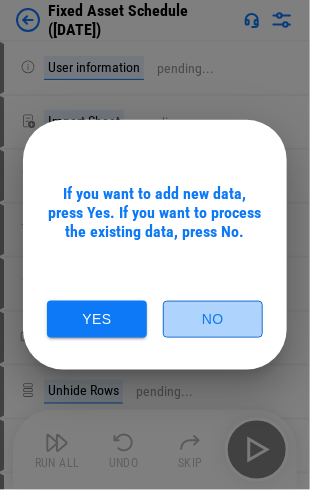 click on "No" at bounding box center (213, 319) 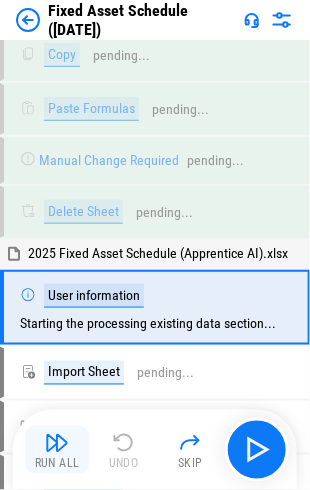 click at bounding box center (57, 443) 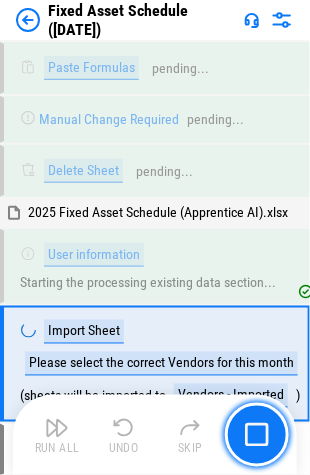 scroll, scrollTop: 3248, scrollLeft: 0, axis: vertical 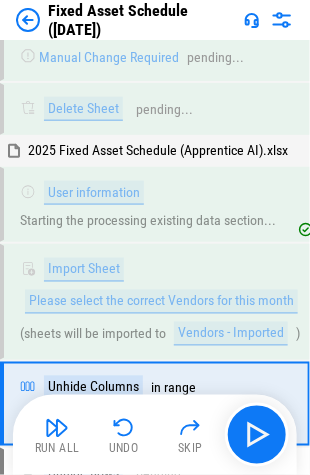 click on "Run All" at bounding box center [57, 435] 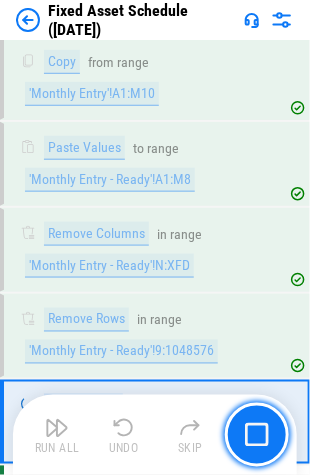 scroll, scrollTop: 5526, scrollLeft: 0, axis: vertical 